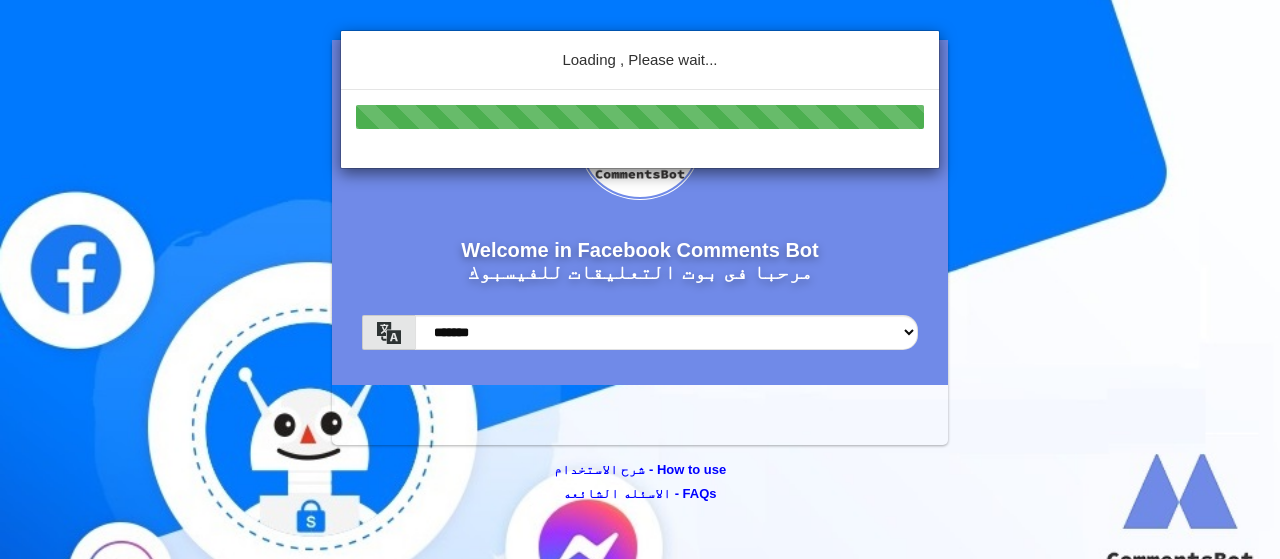 scroll, scrollTop: 0, scrollLeft: 0, axis: both 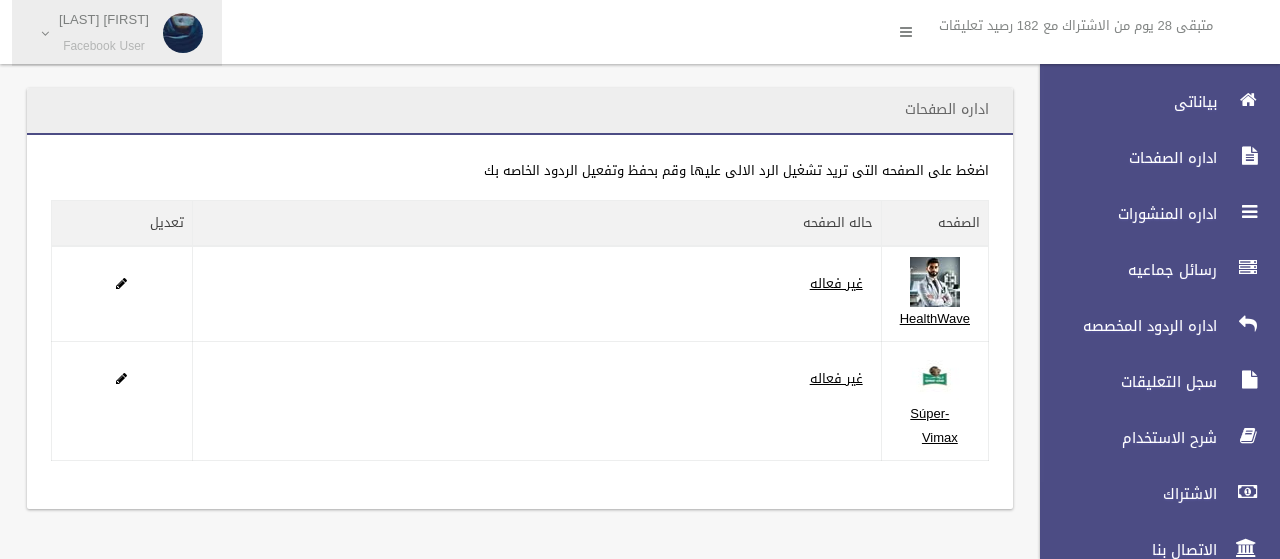 click on "[FIRST] [LAST]" at bounding box center [104, 19] 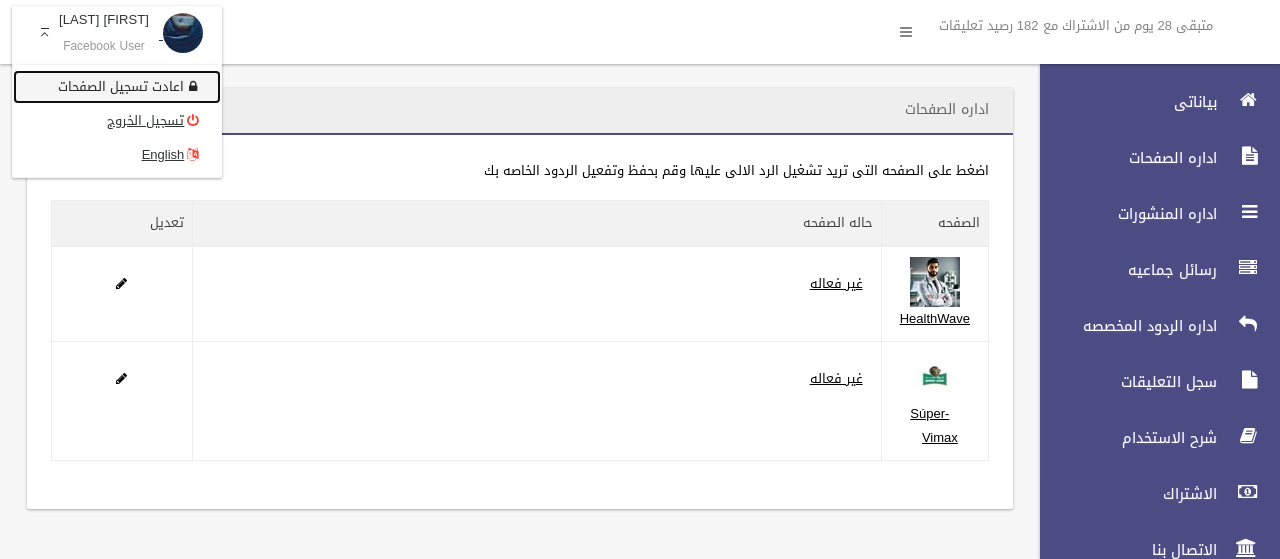 click on "اعادت تسجيل الصفحات" at bounding box center [117, 87] 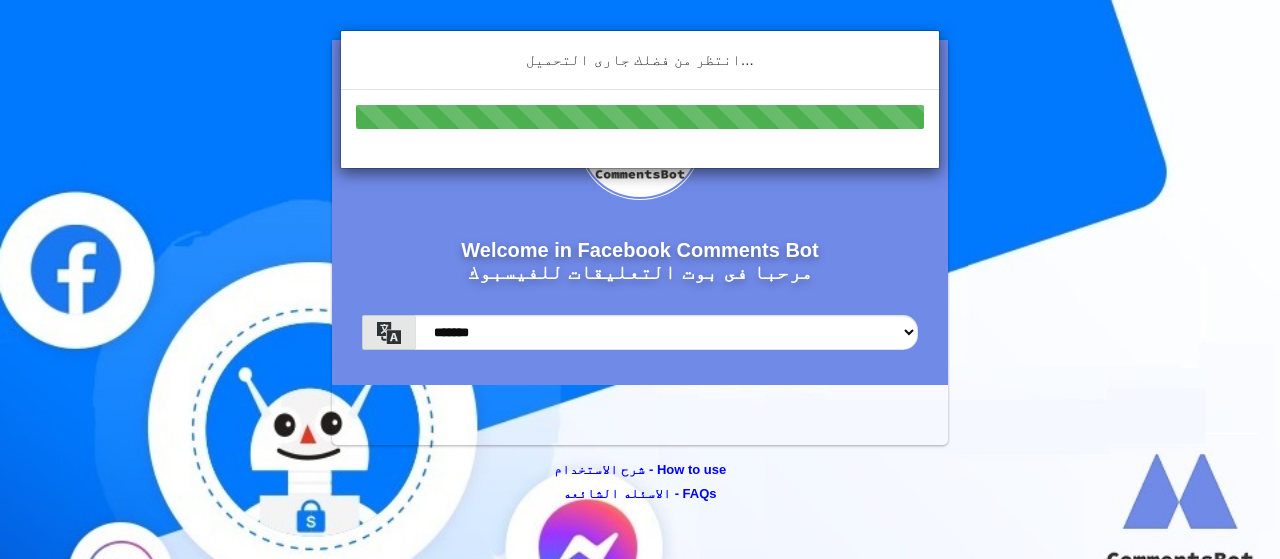 scroll, scrollTop: 0, scrollLeft: 0, axis: both 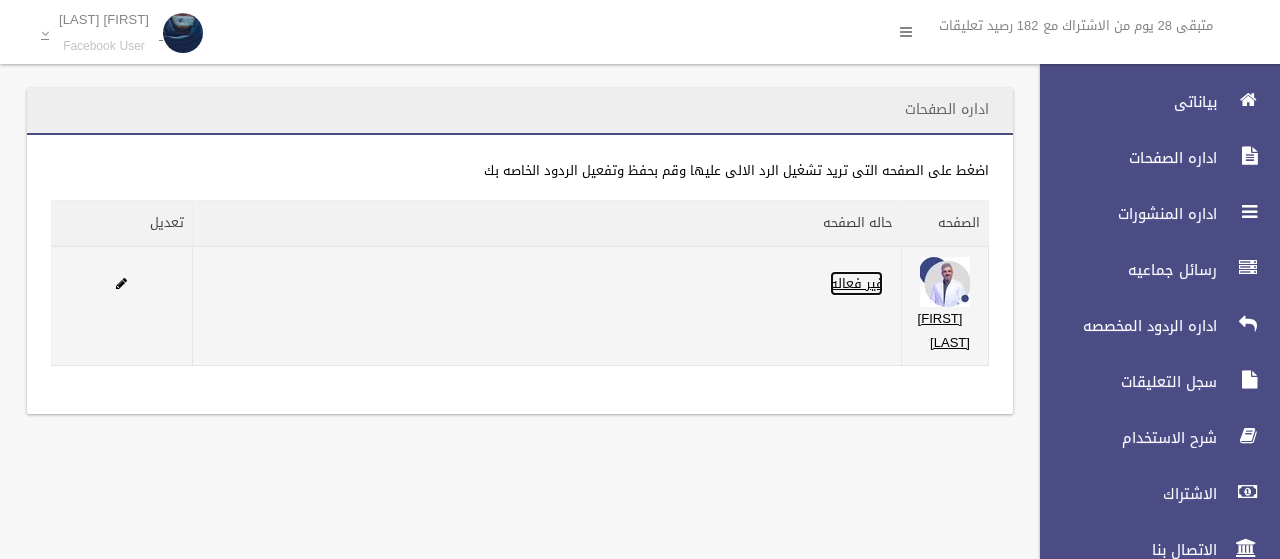 click on "غير فعاله" at bounding box center [856, 283] 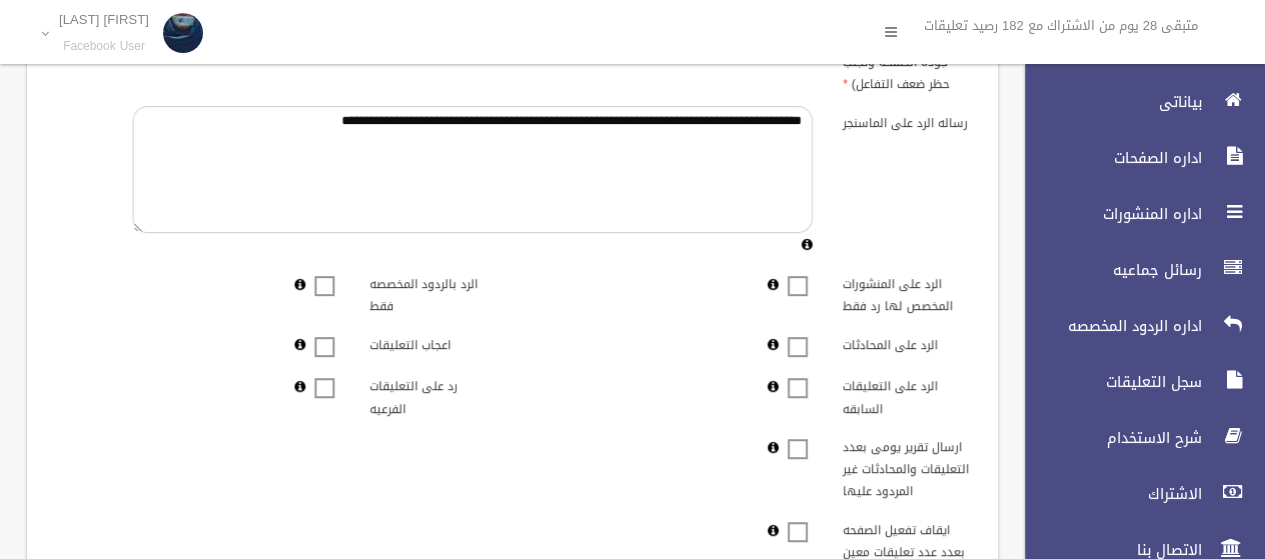 scroll, scrollTop: 300, scrollLeft: 0, axis: vertical 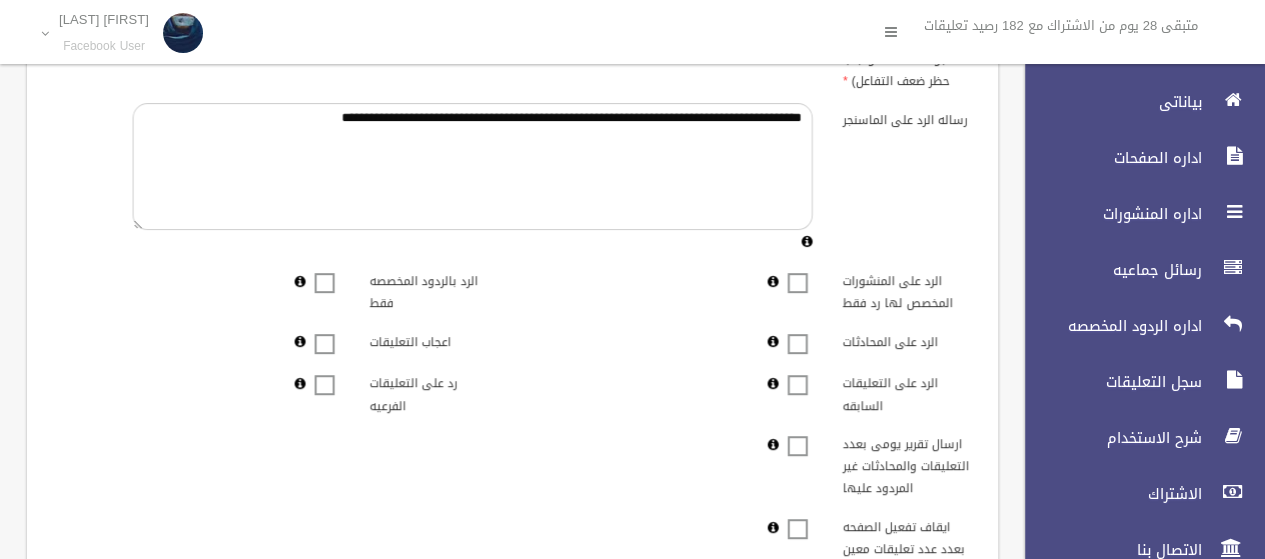 click at bounding box center [325, 331] 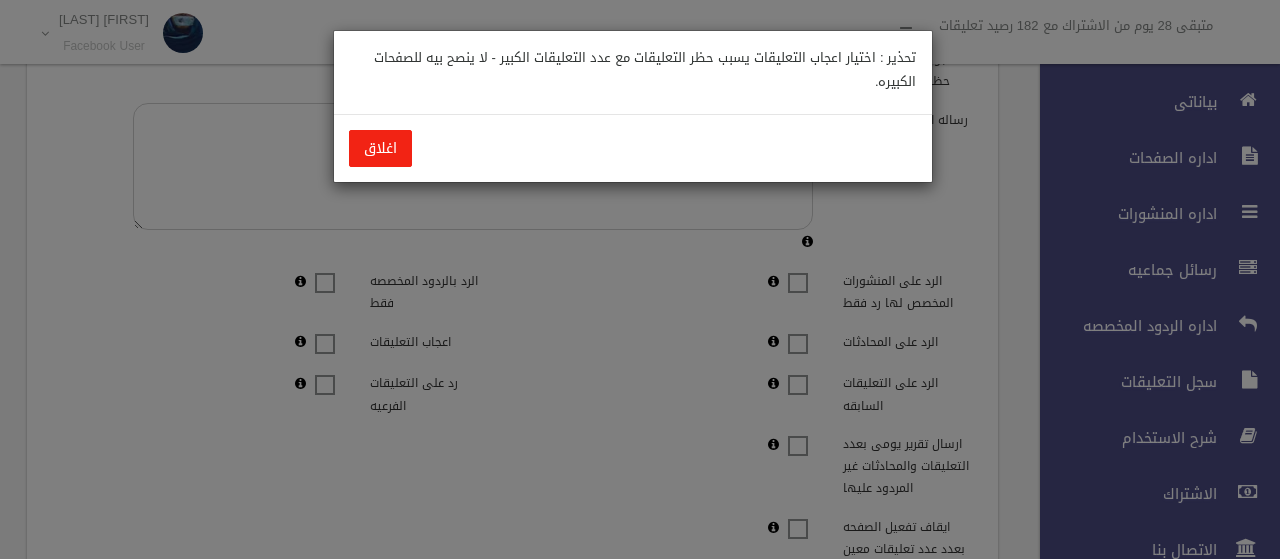 click on "اغلاق" at bounding box center [380, 148] 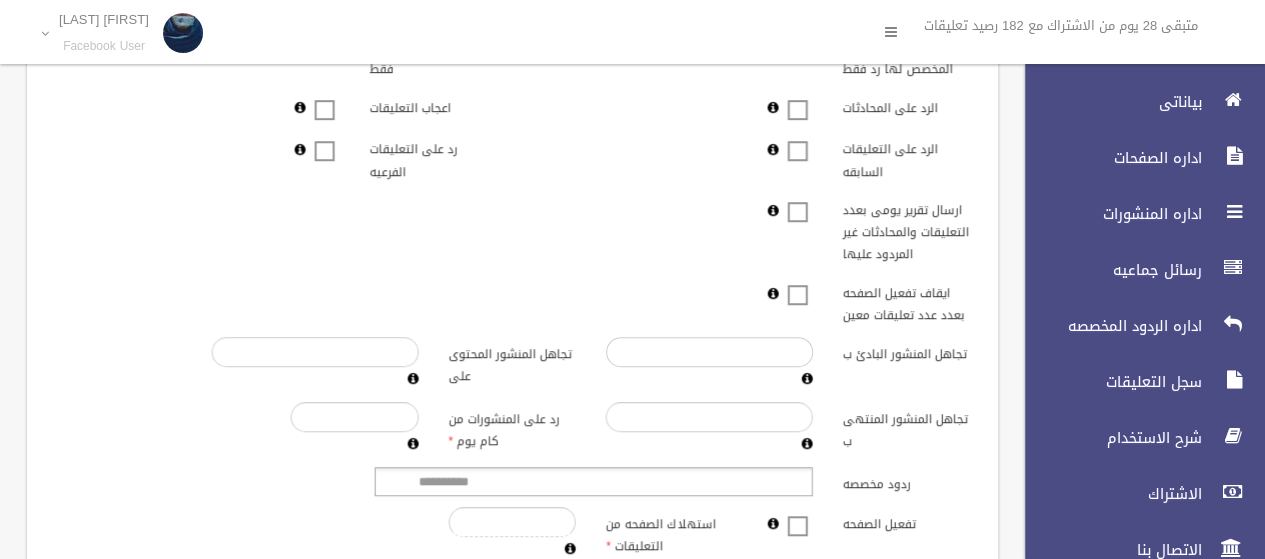 scroll, scrollTop: 600, scrollLeft: 0, axis: vertical 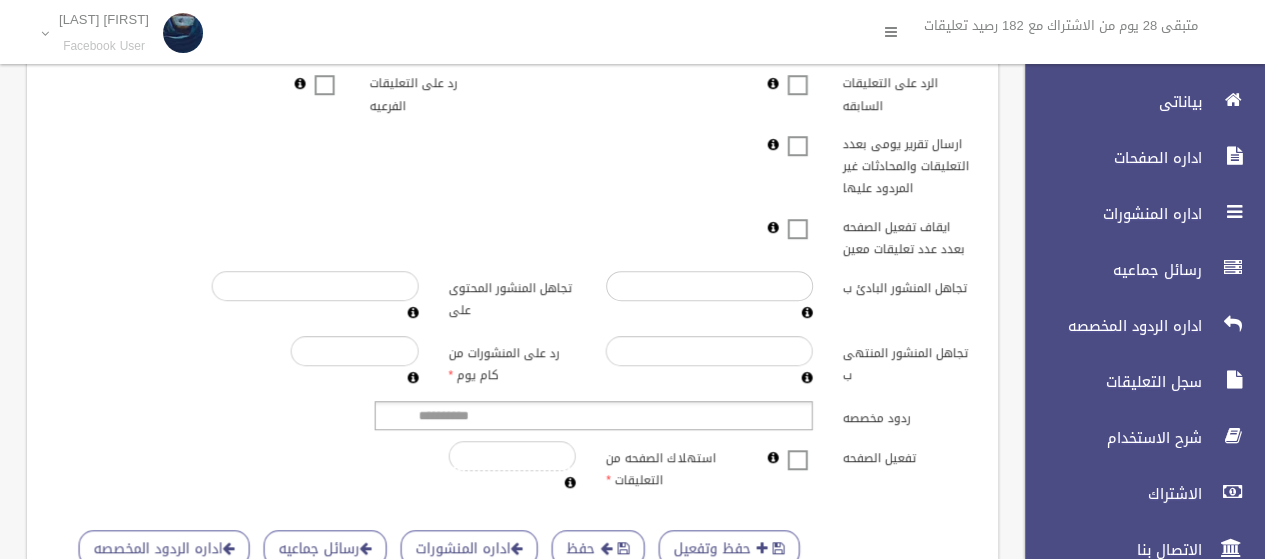 type 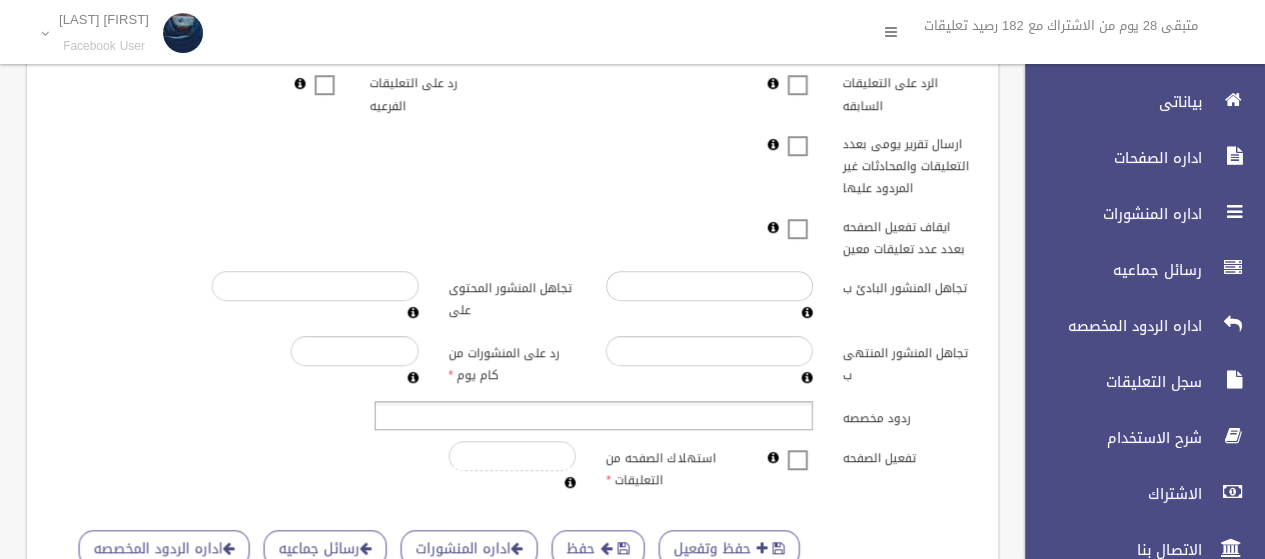 click at bounding box center [425, 415] 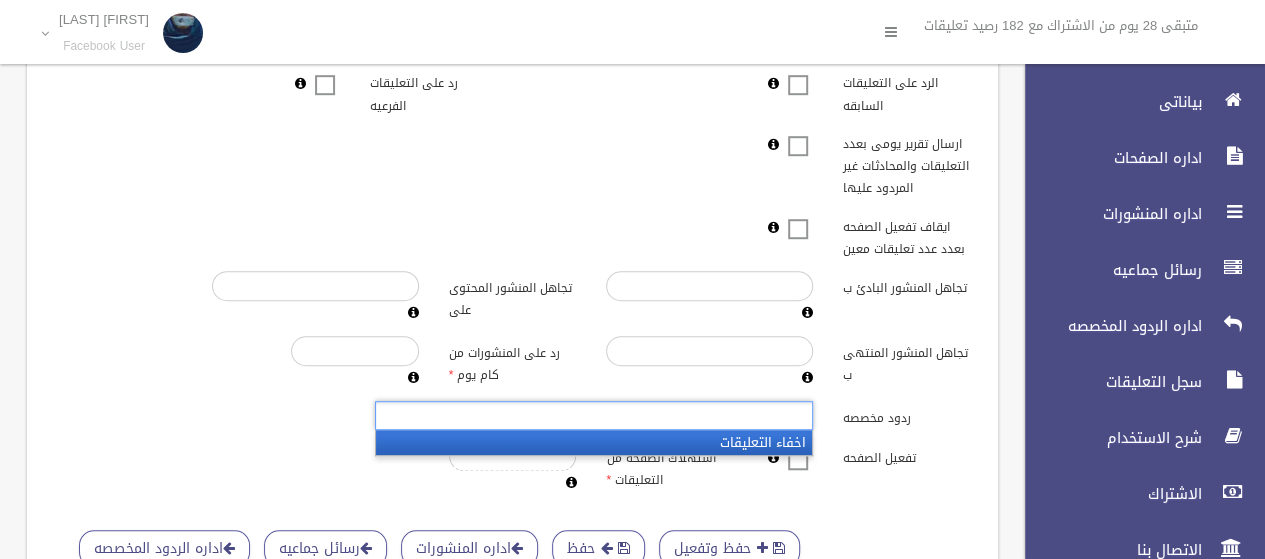 click on "اخفاء التعليقات" at bounding box center (594, 442) 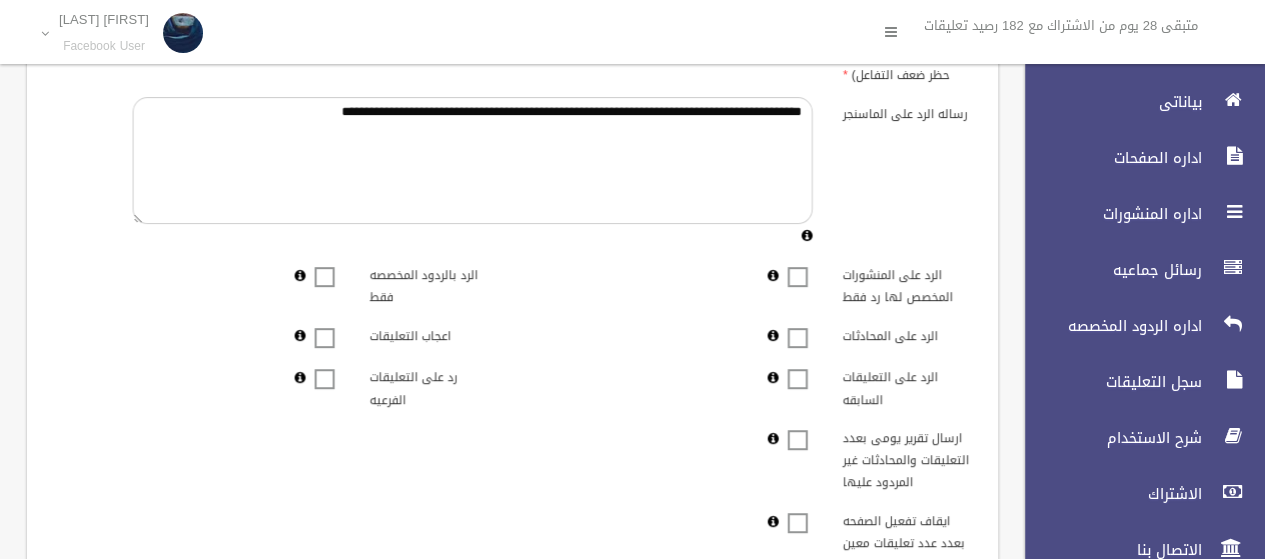 scroll, scrollTop: 300, scrollLeft: 0, axis: vertical 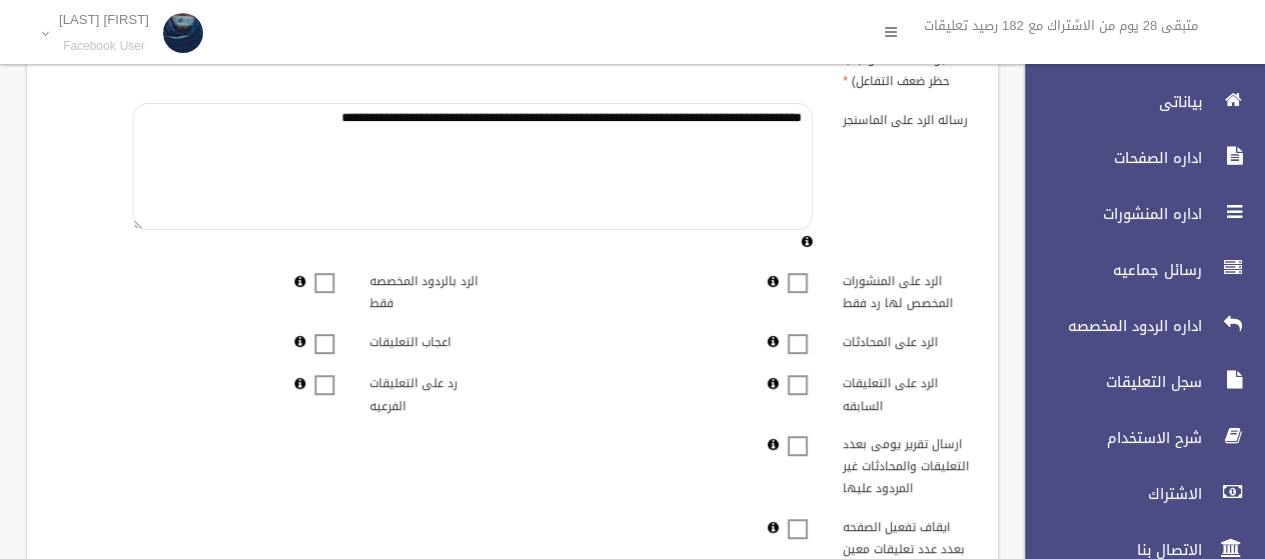 drag, startPoint x: 755, startPoint y: 121, endPoint x: 118, endPoint y: 137, distance: 637.2009 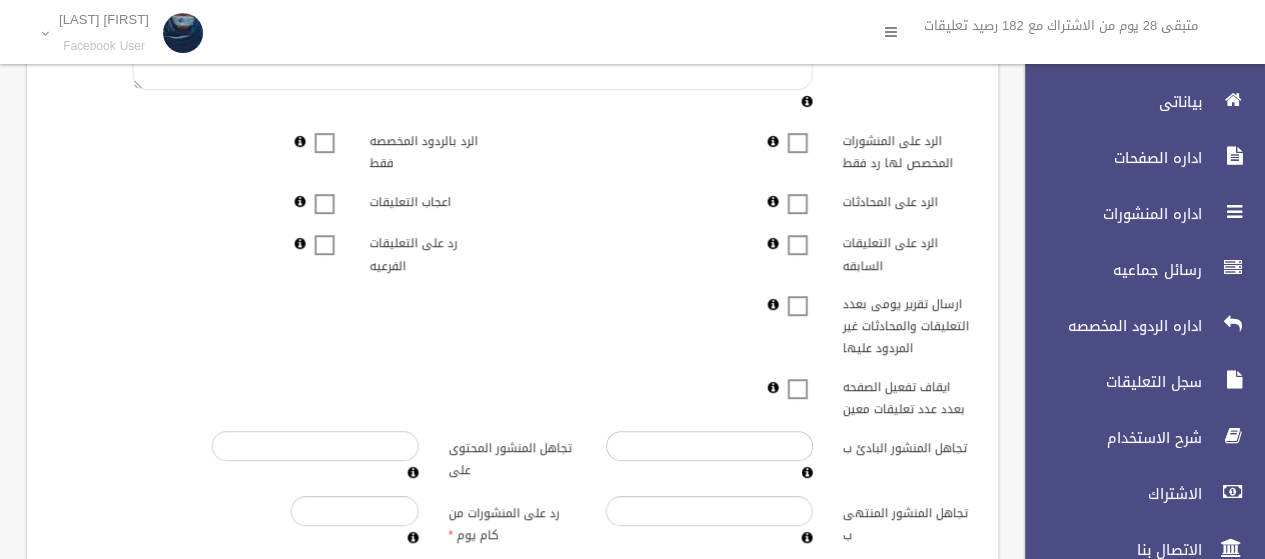 scroll, scrollTop: 500, scrollLeft: 0, axis: vertical 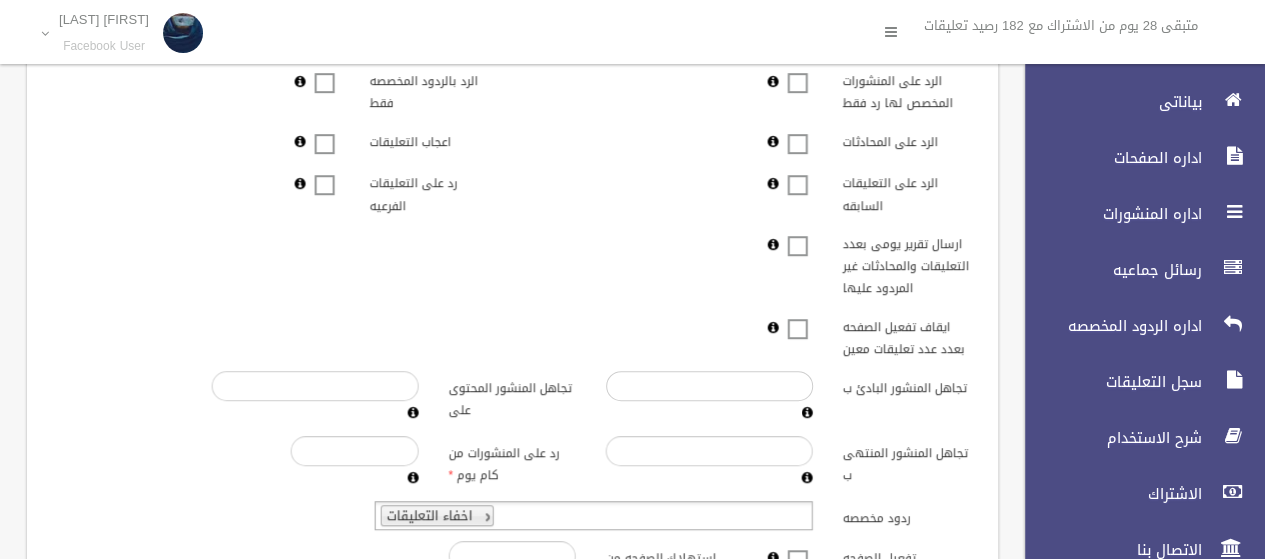 type on "********" 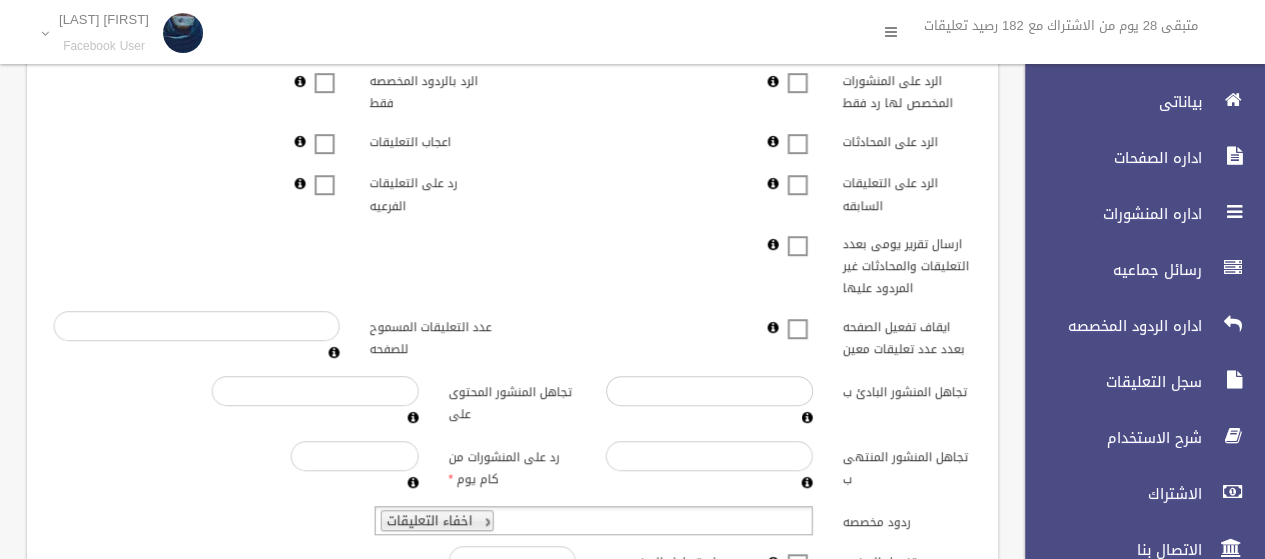 click at bounding box center (798, 316) 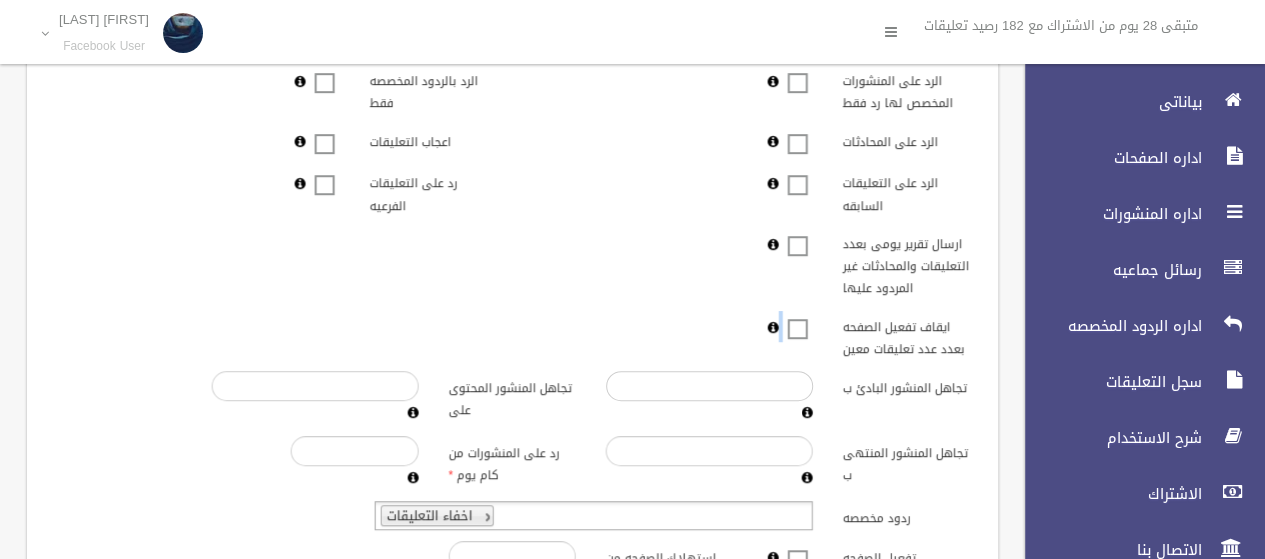click at bounding box center [798, 316] 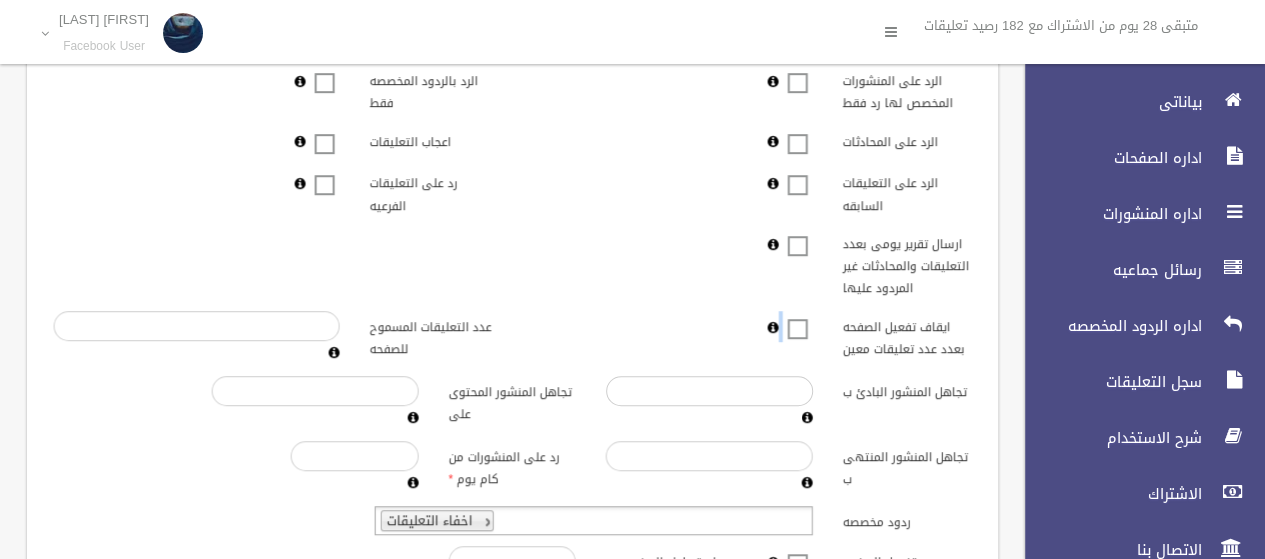 click at bounding box center (798, 316) 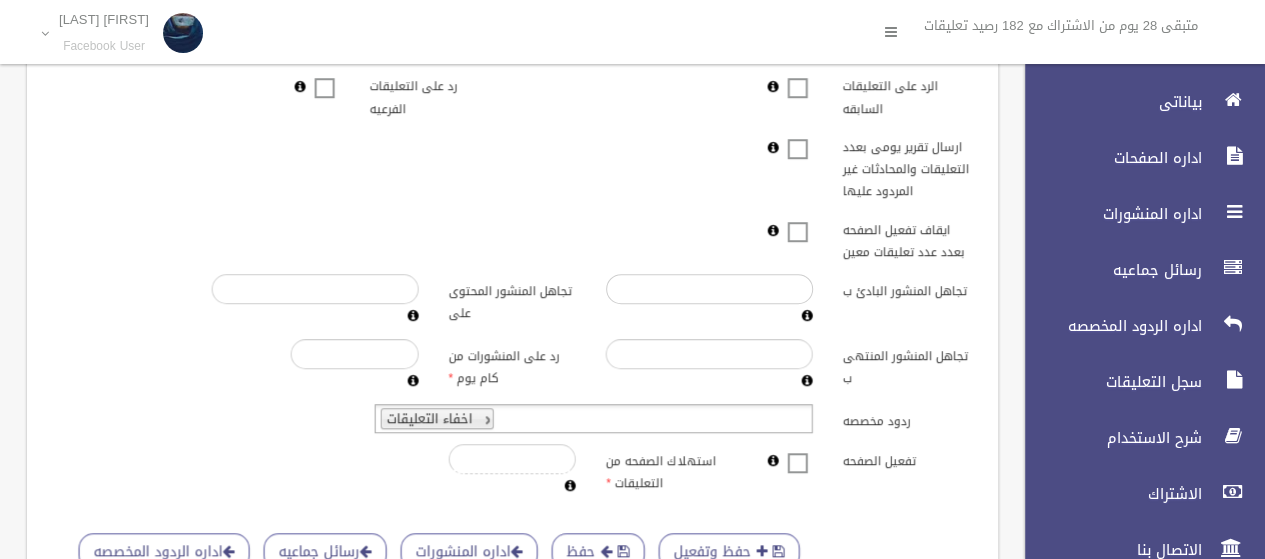 scroll, scrollTop: 600, scrollLeft: 0, axis: vertical 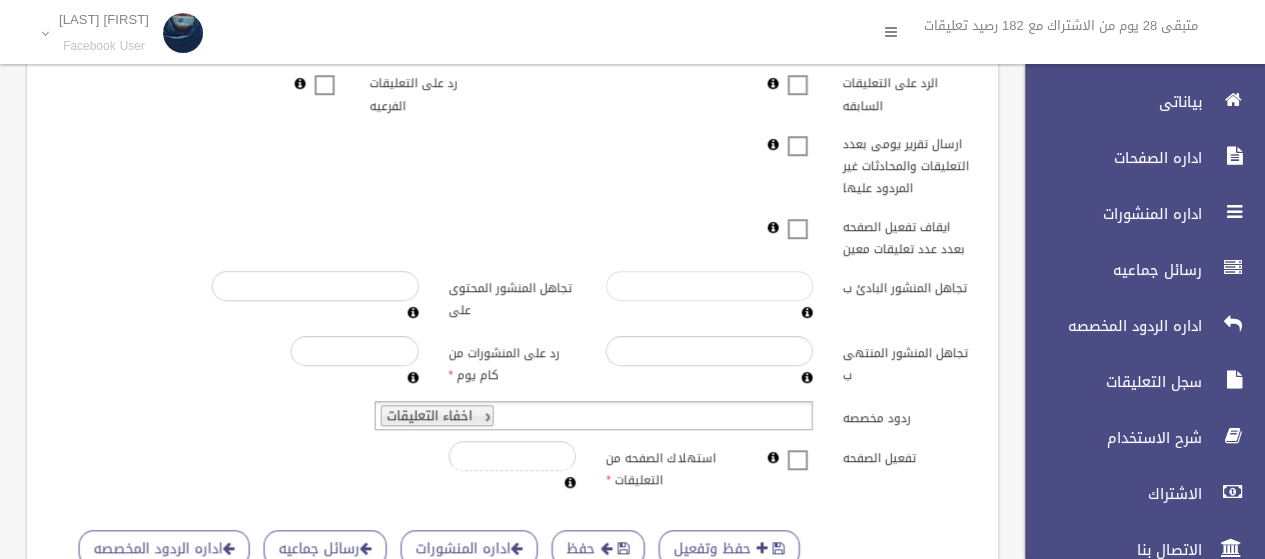 click on "تجاهل المنشور البادئ ب" at bounding box center (709, 286) 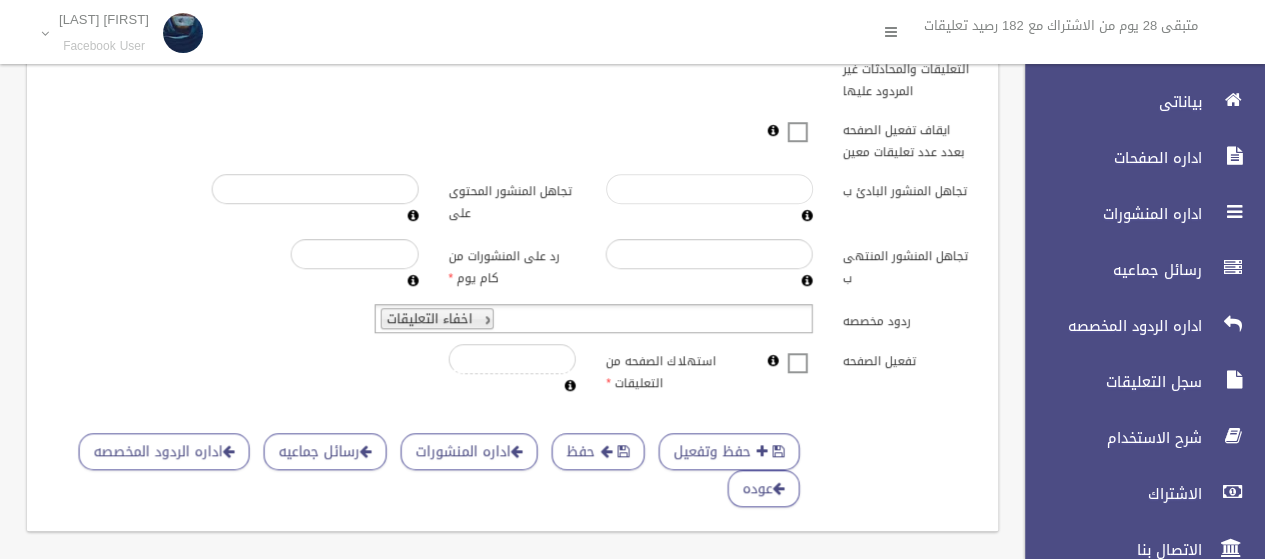 scroll, scrollTop: 700, scrollLeft: 0, axis: vertical 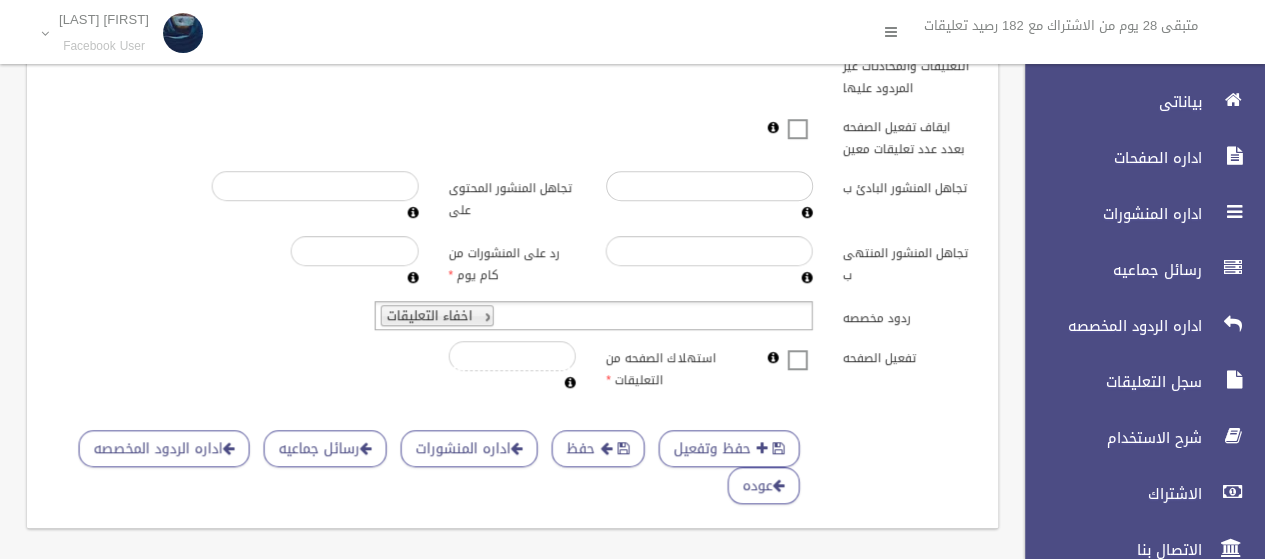 click at bounding box center (798, 347) 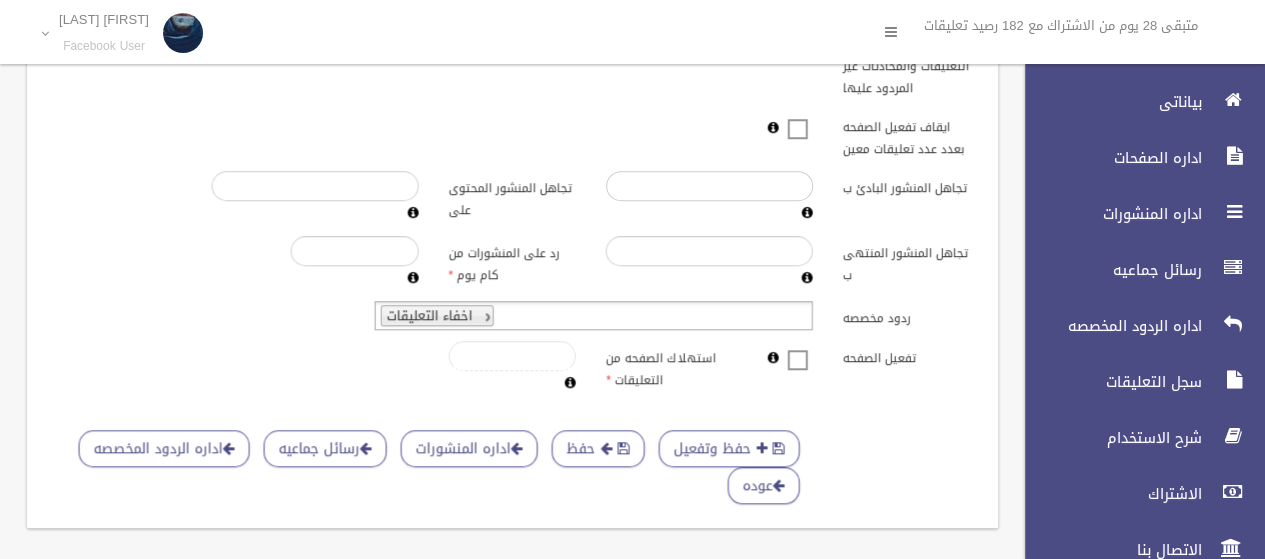click on "*" at bounding box center (513, 356) 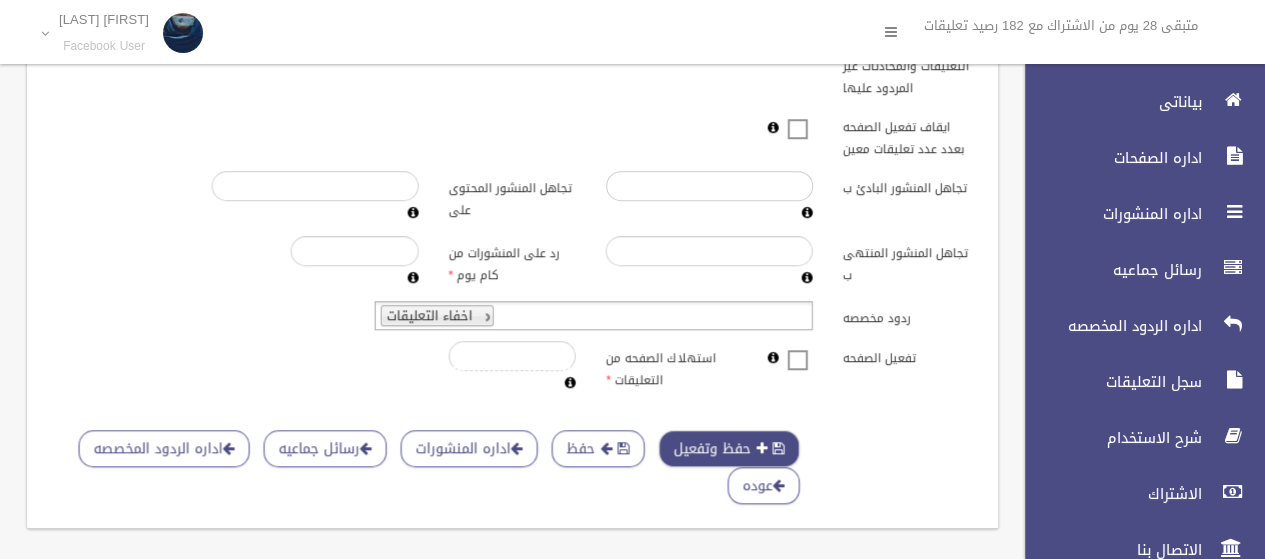 click on "حفظ وتفعيل" at bounding box center (729, 448) 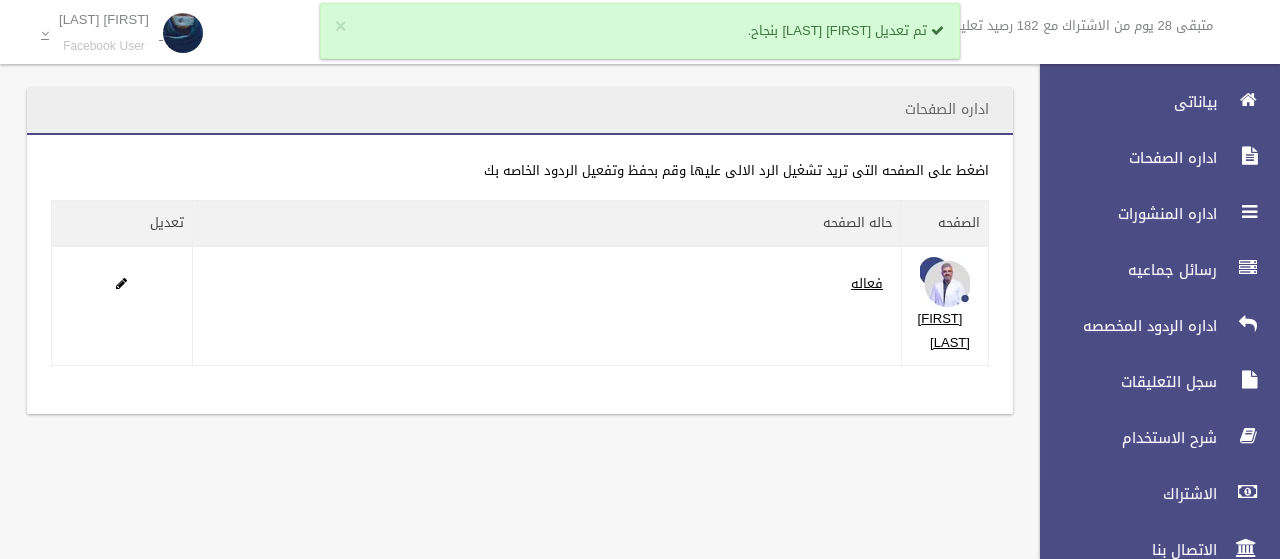scroll, scrollTop: 0, scrollLeft: 0, axis: both 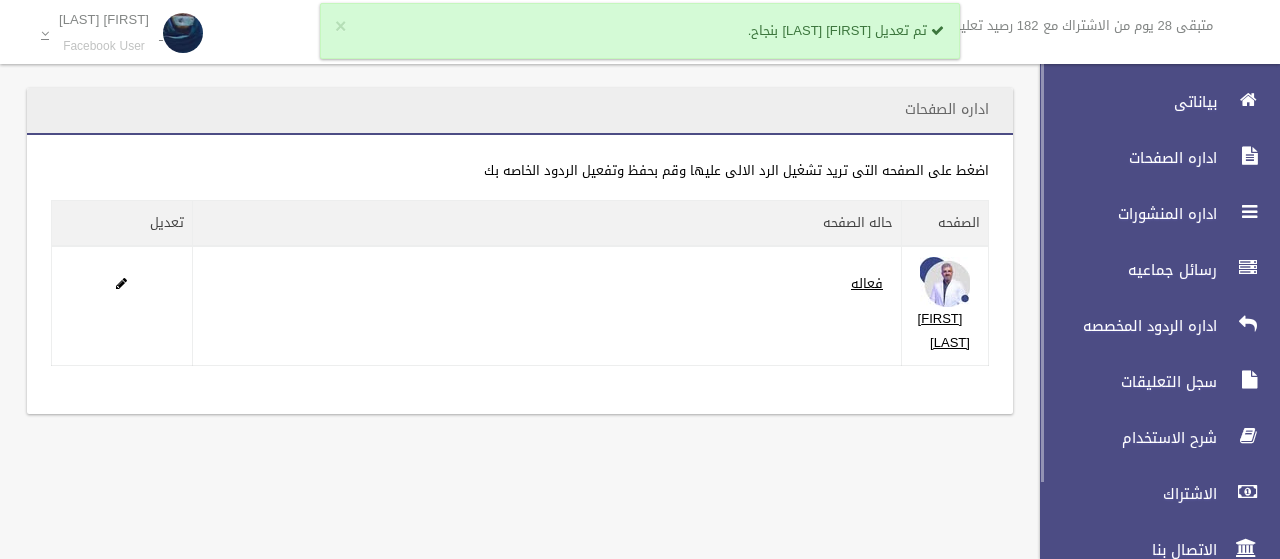 click on "بياناتى
اداره الصفحات
اداره المنشورات
رسائل جماعيه
اداره الردود المخصصه
الاشتراك" at bounding box center (1151, 326) 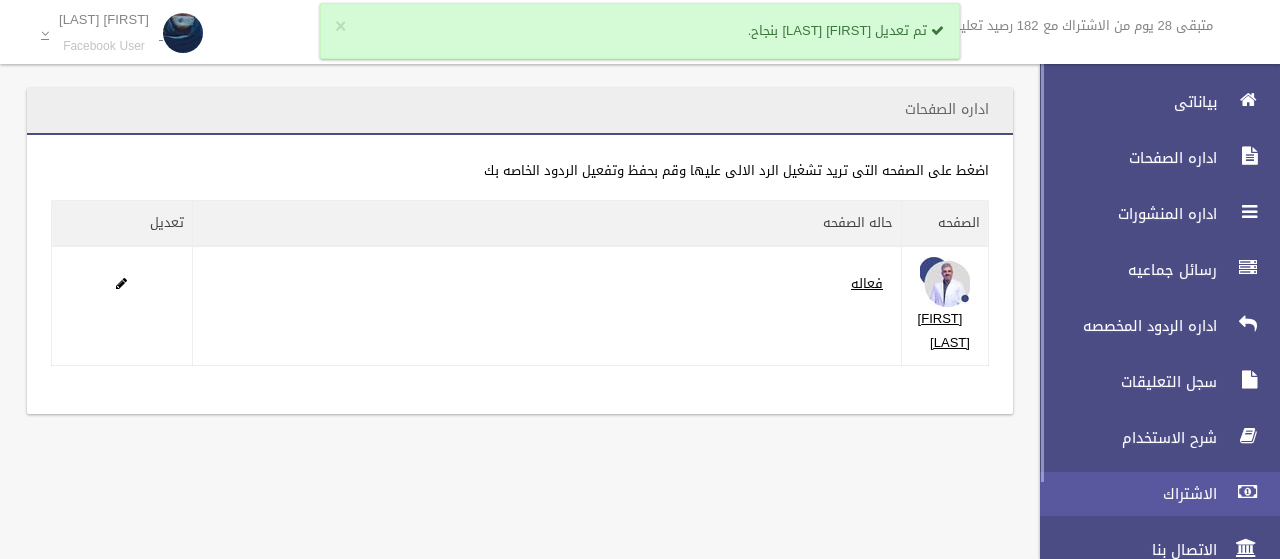 click on "الاشتراك" at bounding box center [1151, 494] 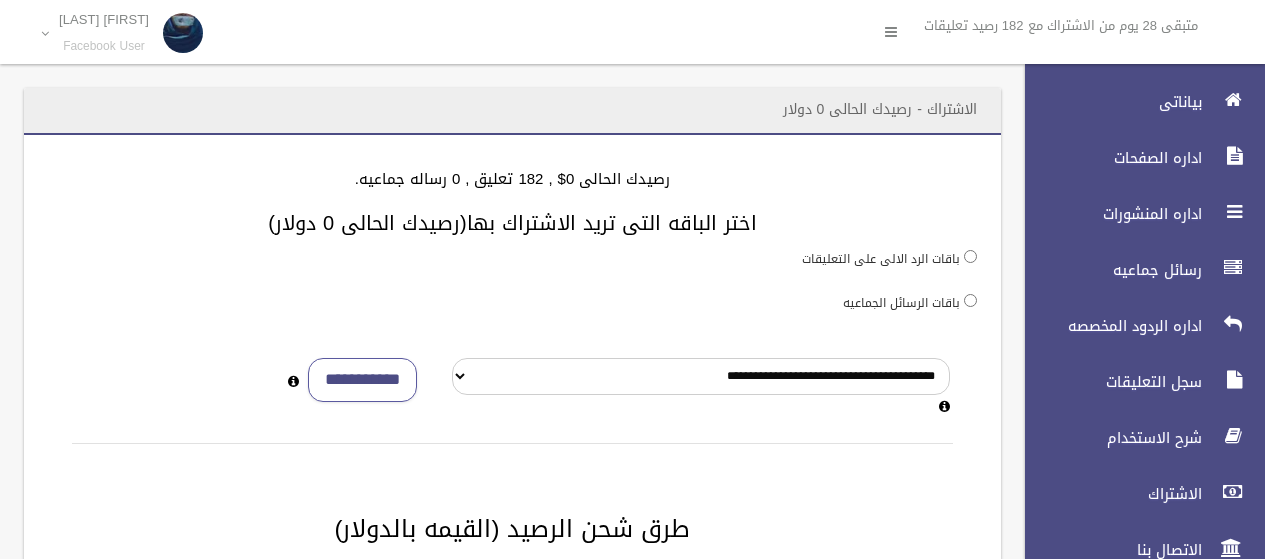 scroll, scrollTop: 0, scrollLeft: 0, axis: both 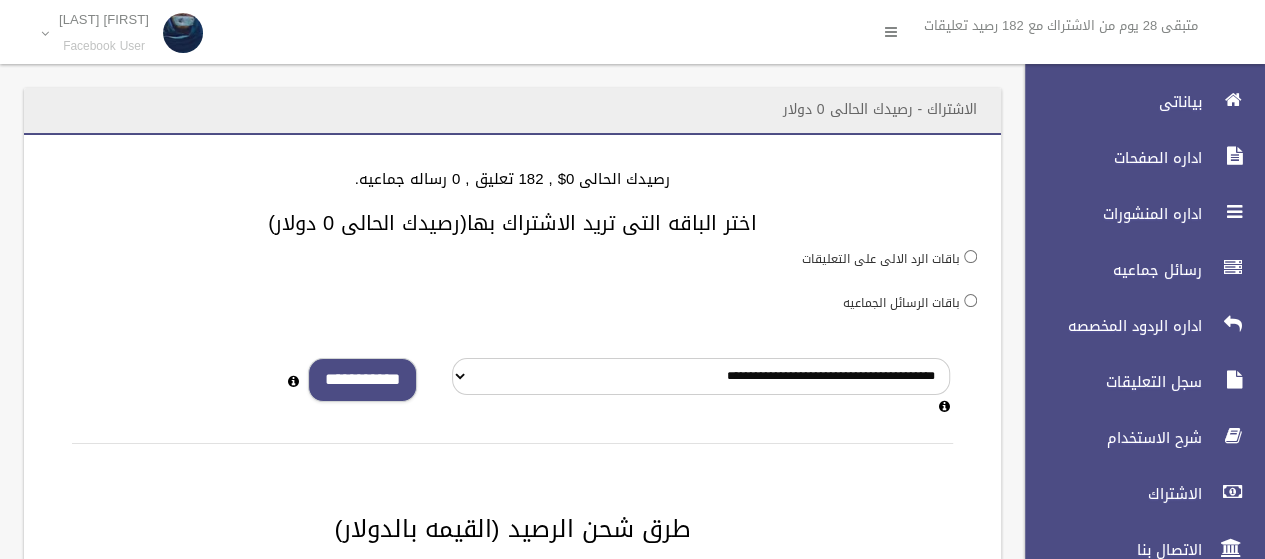 click on "**********" at bounding box center (362, 380) 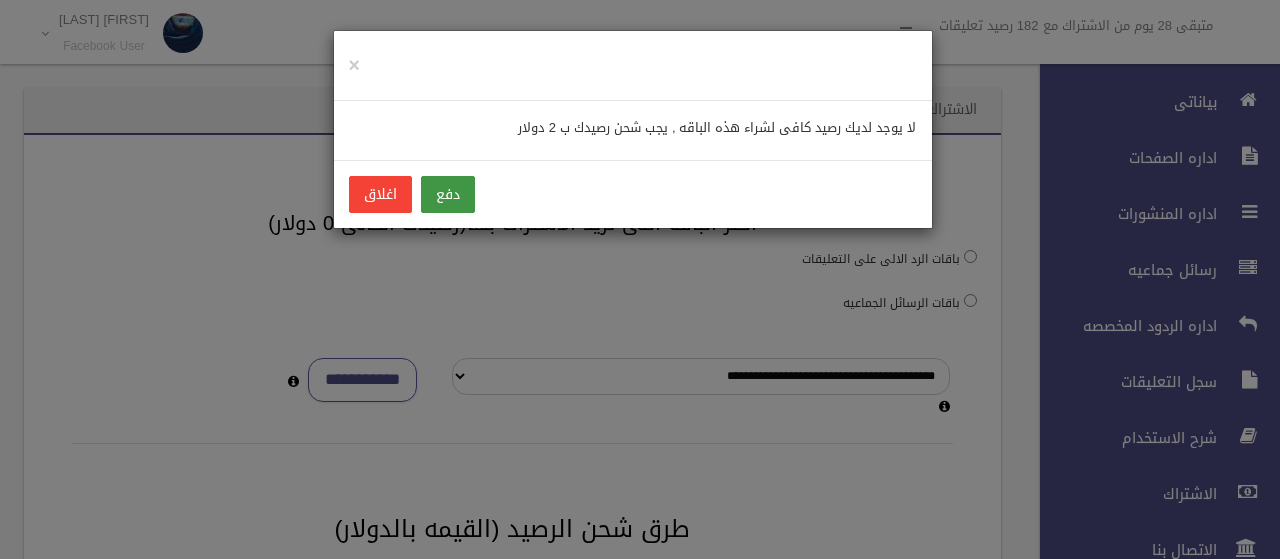 click on "دفع" at bounding box center (448, 194) 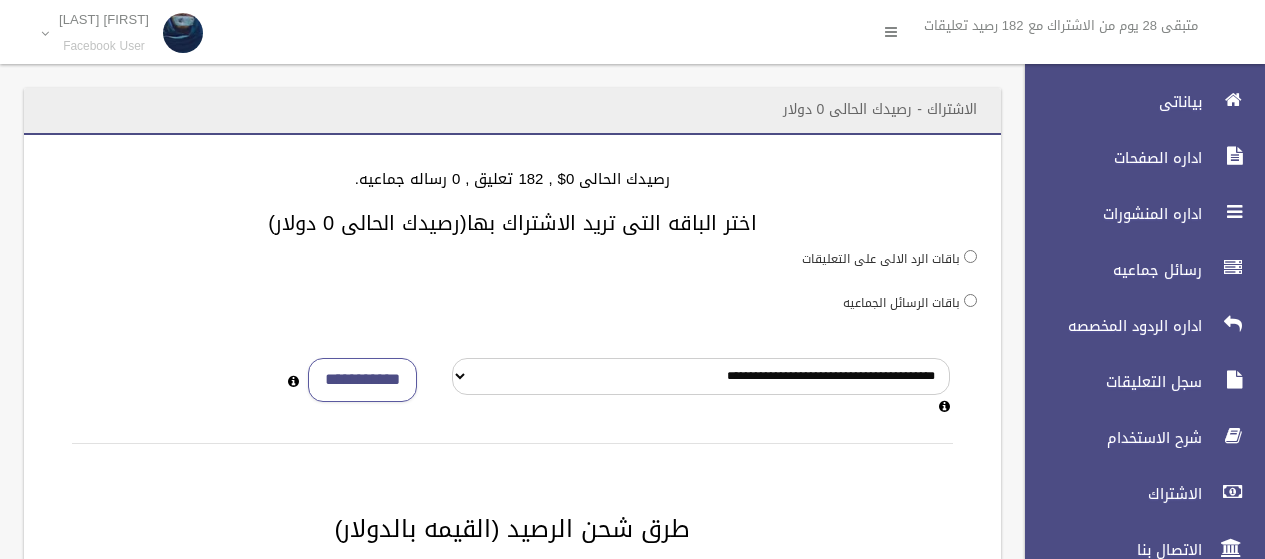 scroll, scrollTop: 0, scrollLeft: 0, axis: both 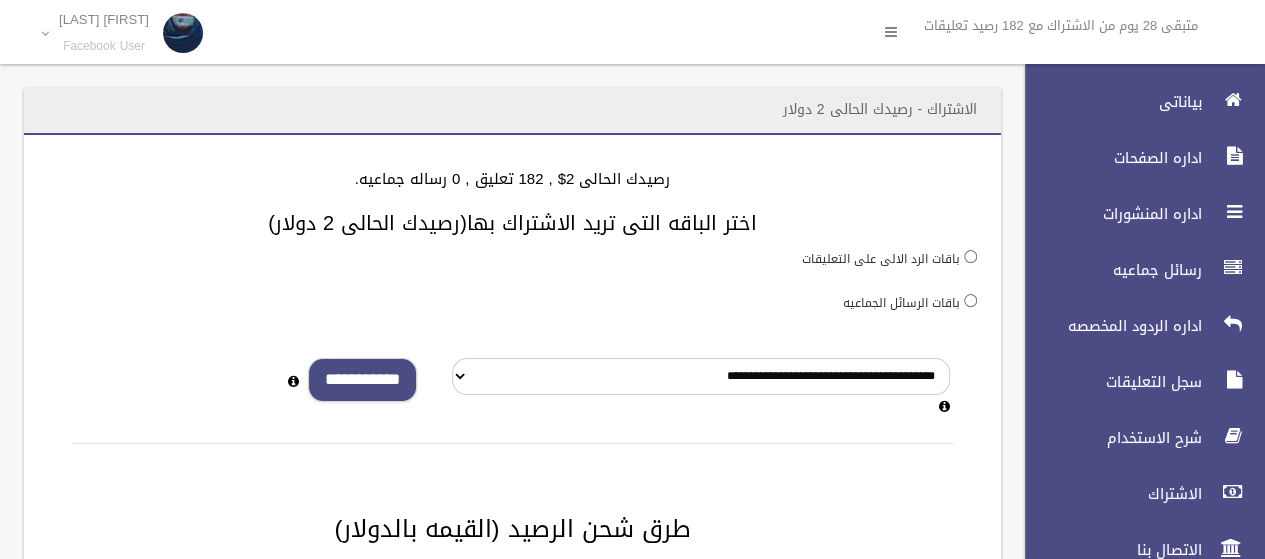 click on "**********" at bounding box center [362, 380] 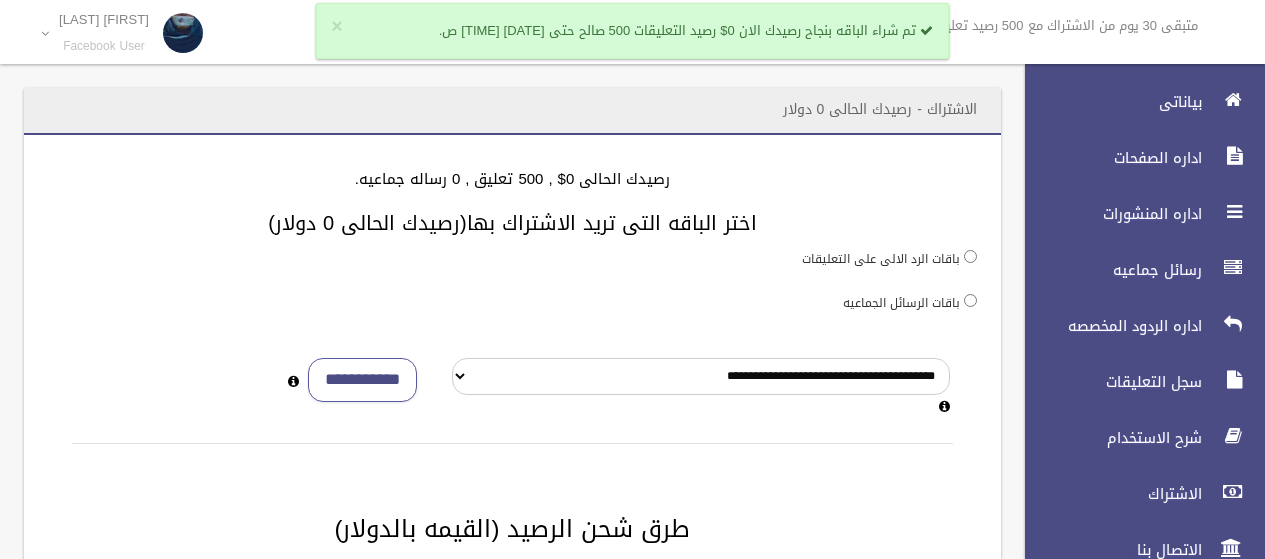 scroll, scrollTop: 0, scrollLeft: 0, axis: both 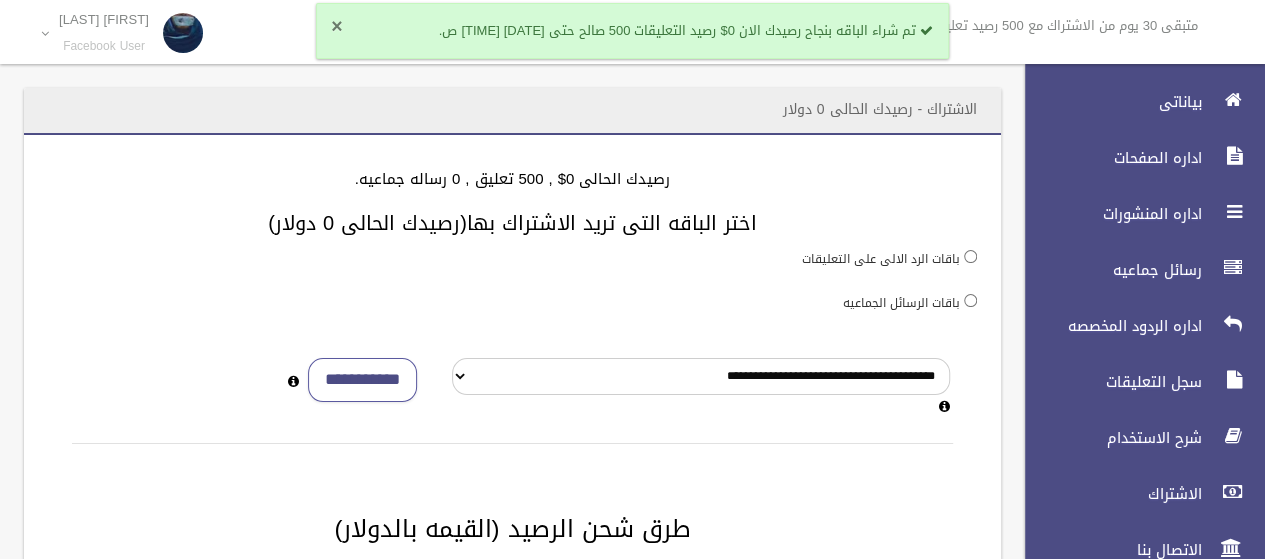 click on "×" at bounding box center (336, 27) 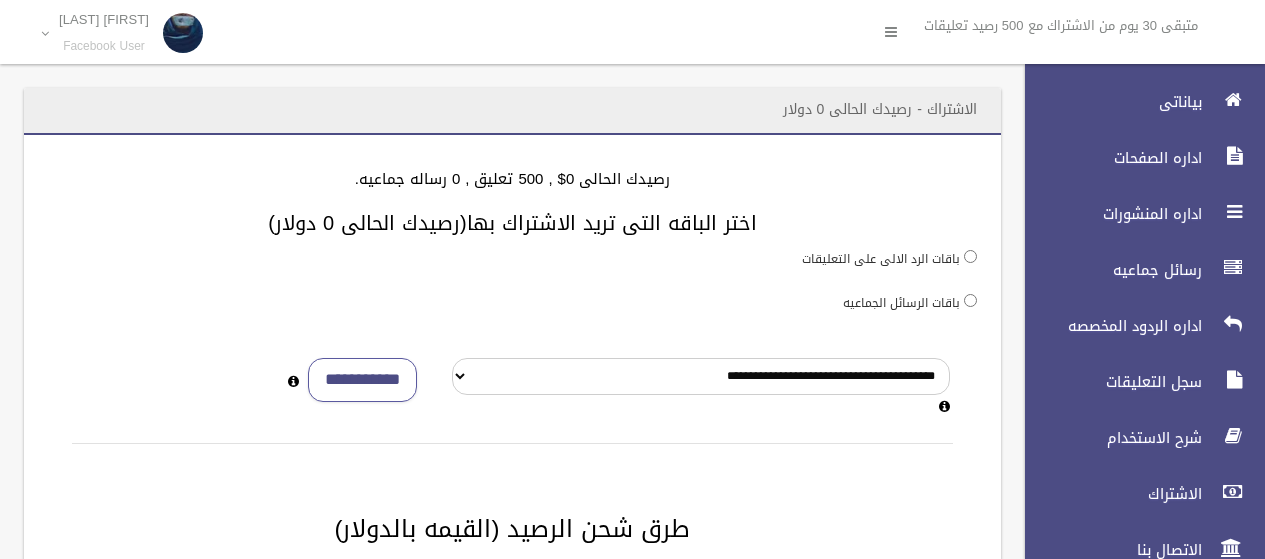 scroll, scrollTop: 0, scrollLeft: 0, axis: both 